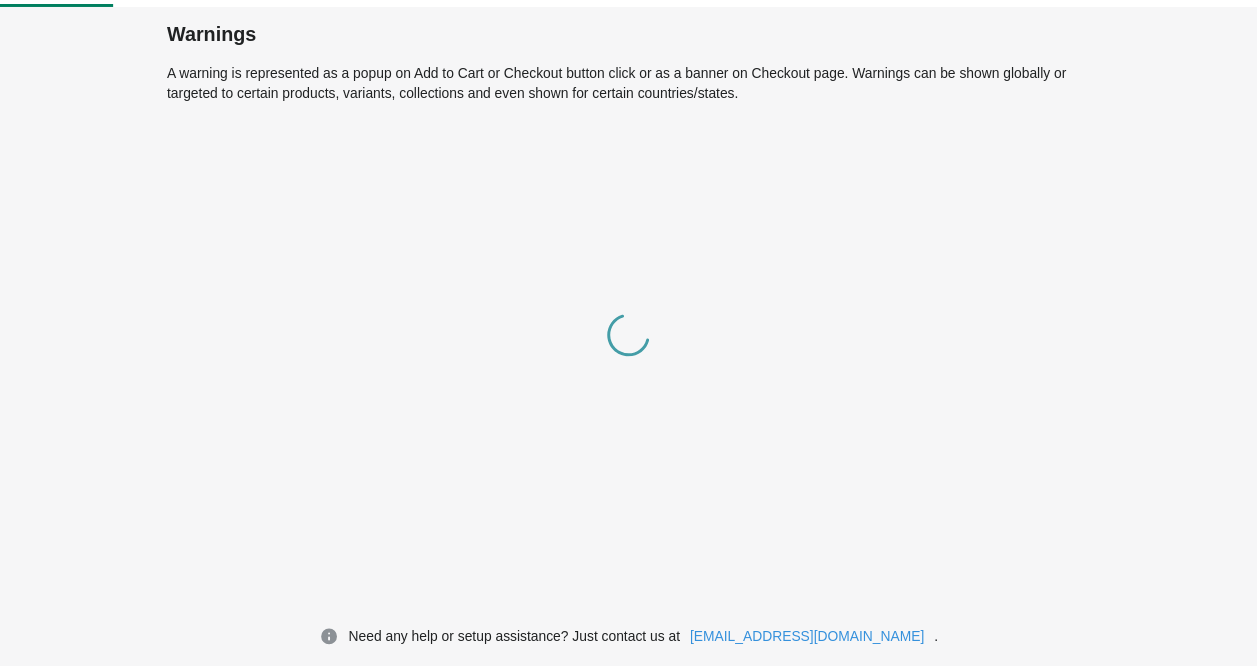 scroll, scrollTop: 0, scrollLeft: 0, axis: both 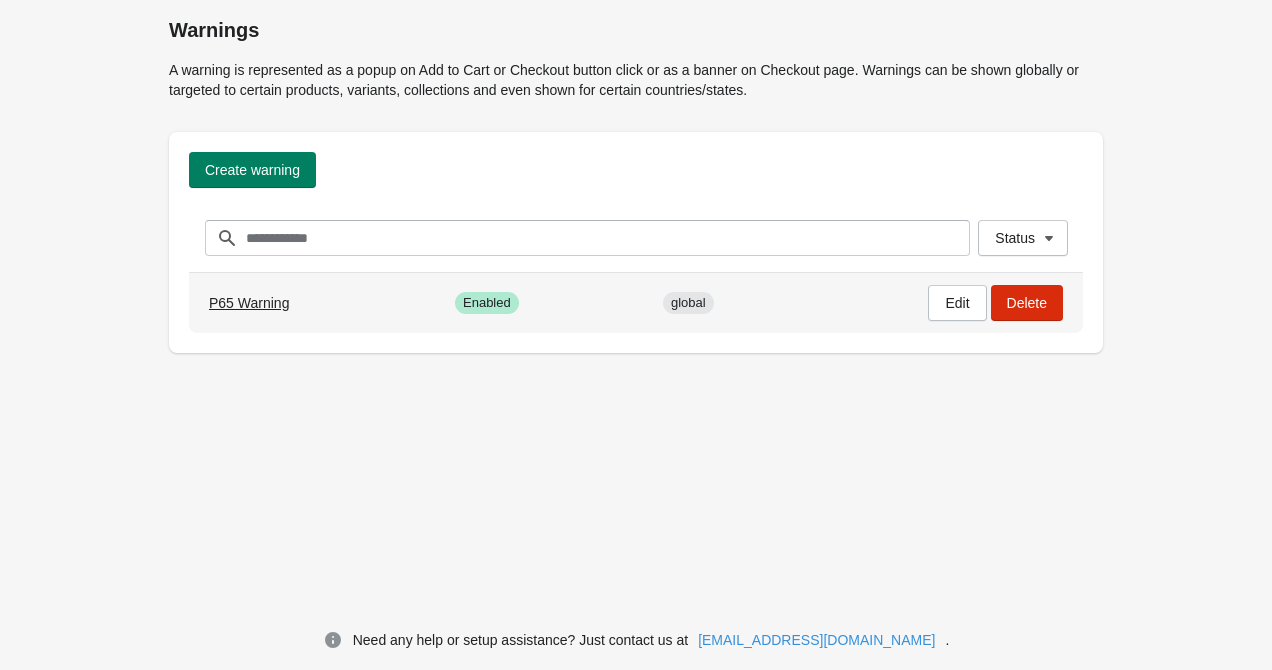 click on "P65 Warning" at bounding box center (249, 303) 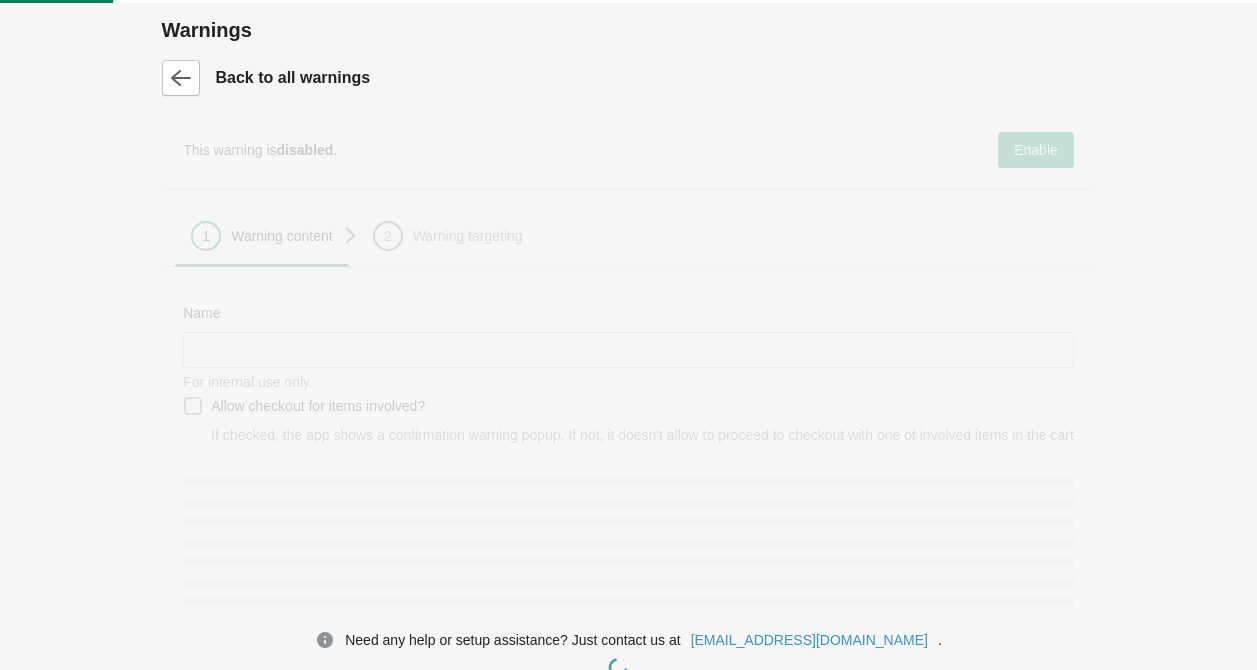 type on "**********" 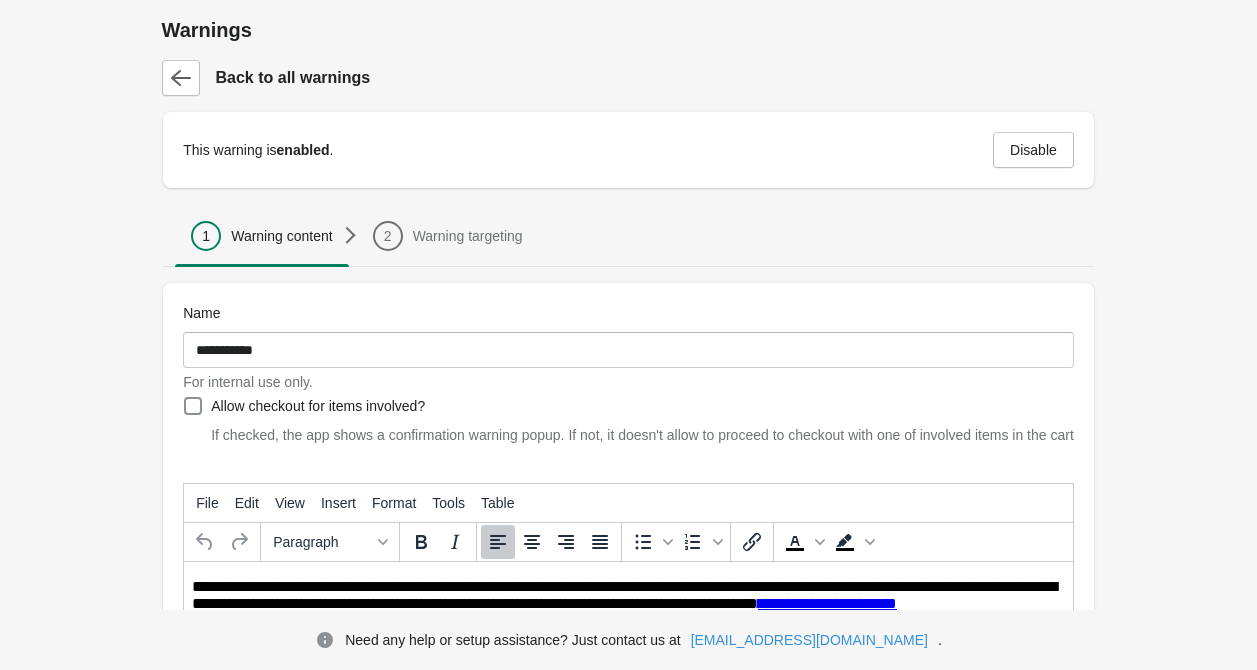 scroll, scrollTop: 0, scrollLeft: 0, axis: both 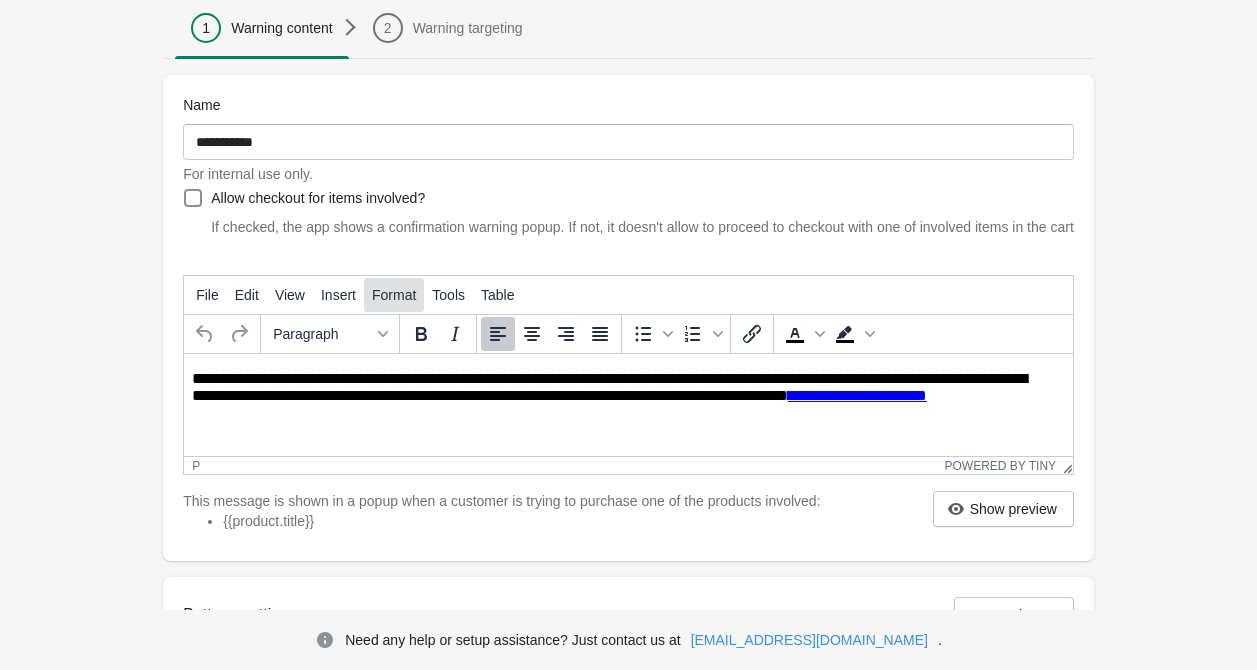 click on "Format" at bounding box center (394, 295) 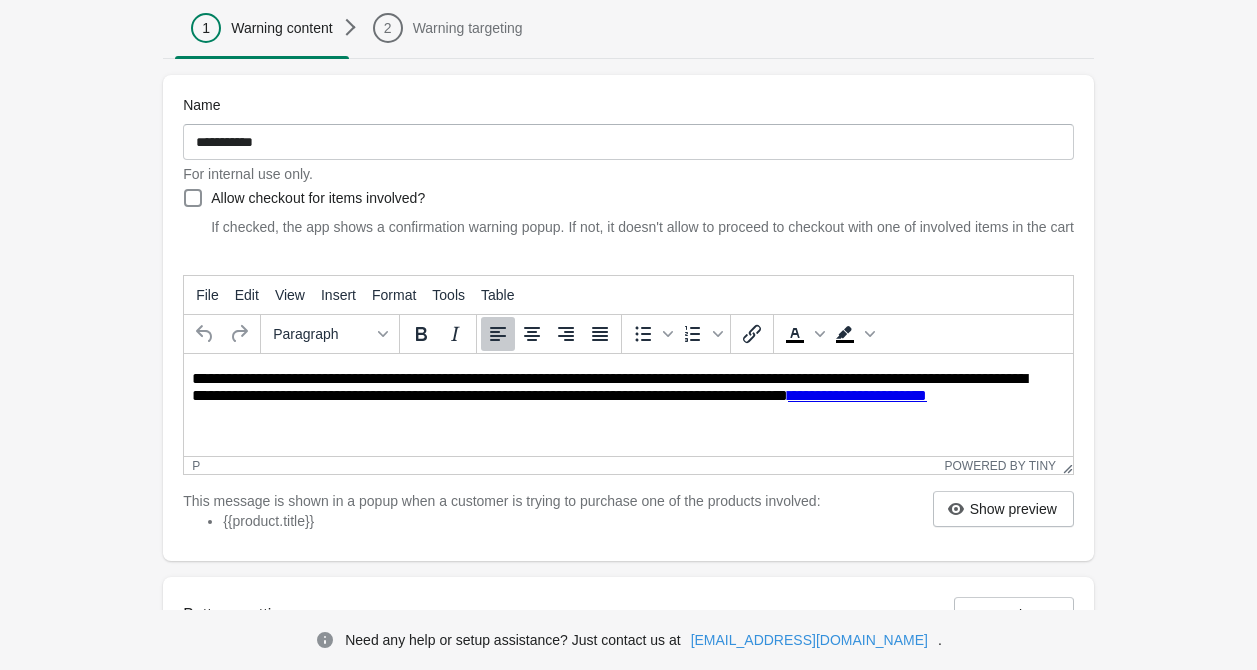 click on "**********" at bounding box center [628, 421] 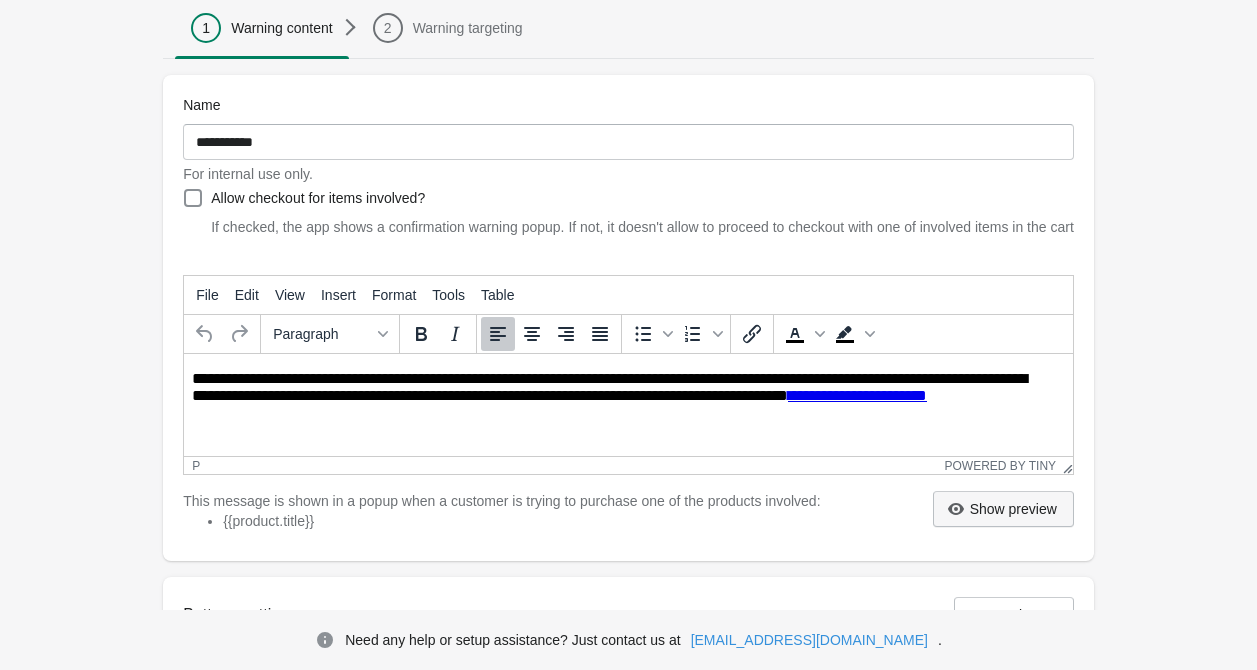 click on "Show preview" at bounding box center (1013, 509) 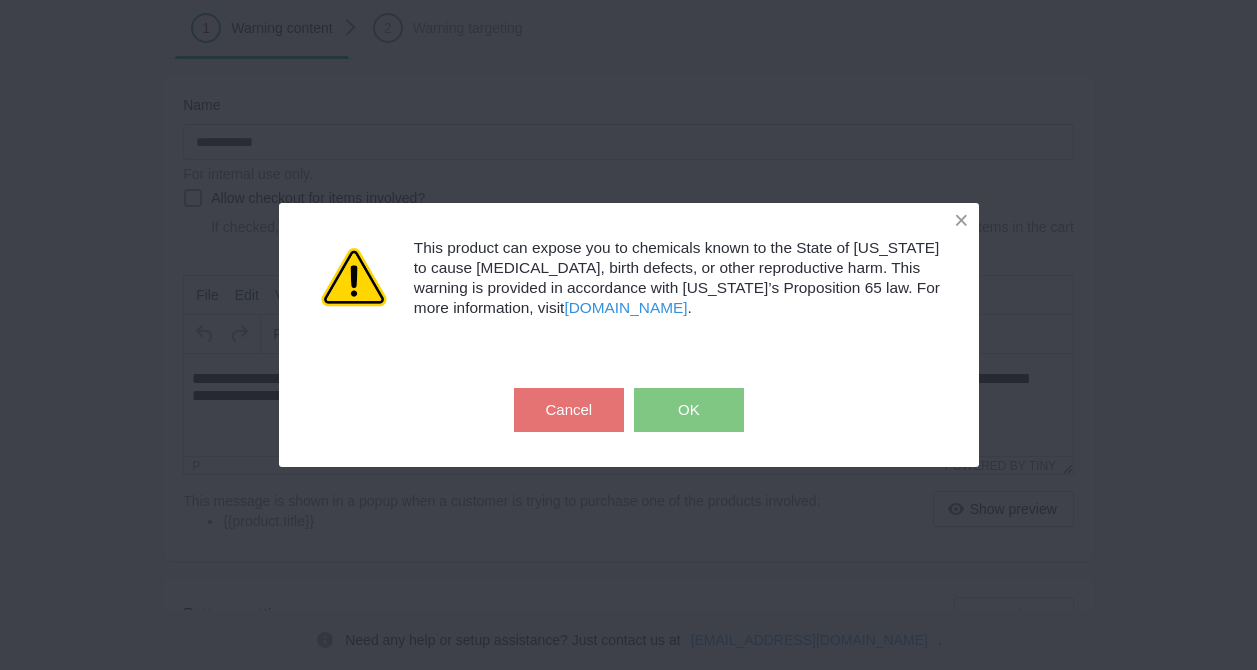 click on "OK" at bounding box center (689, 410) 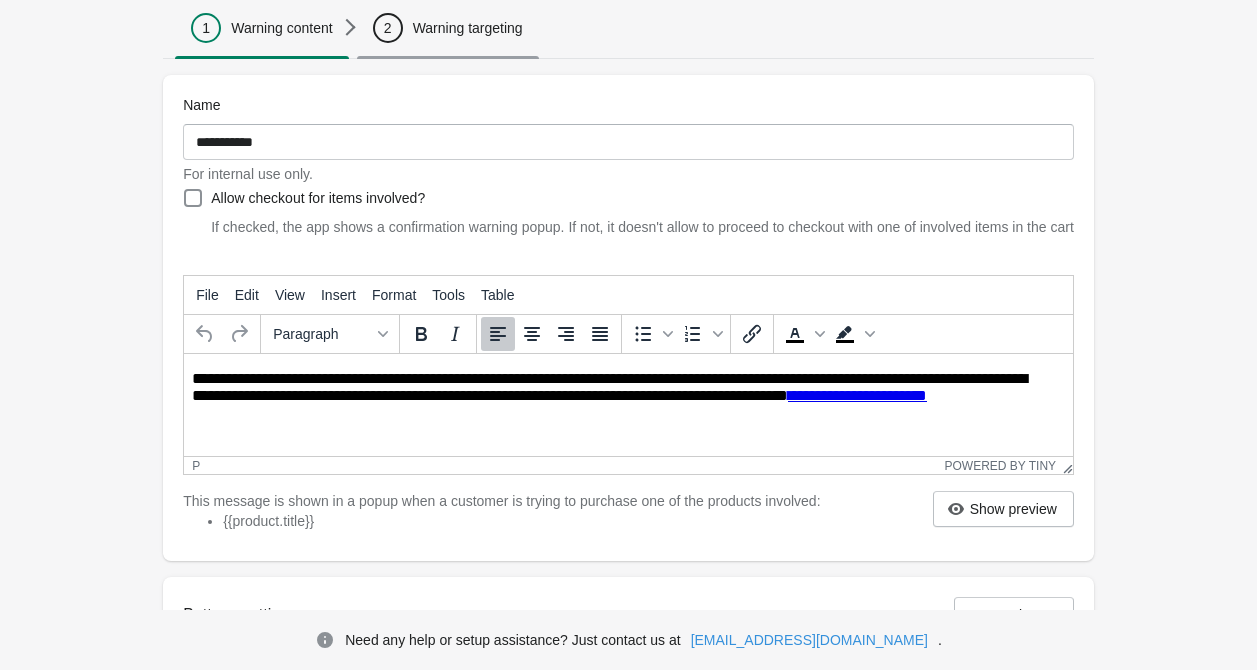 click on "Warning targeting" at bounding box center [468, 28] 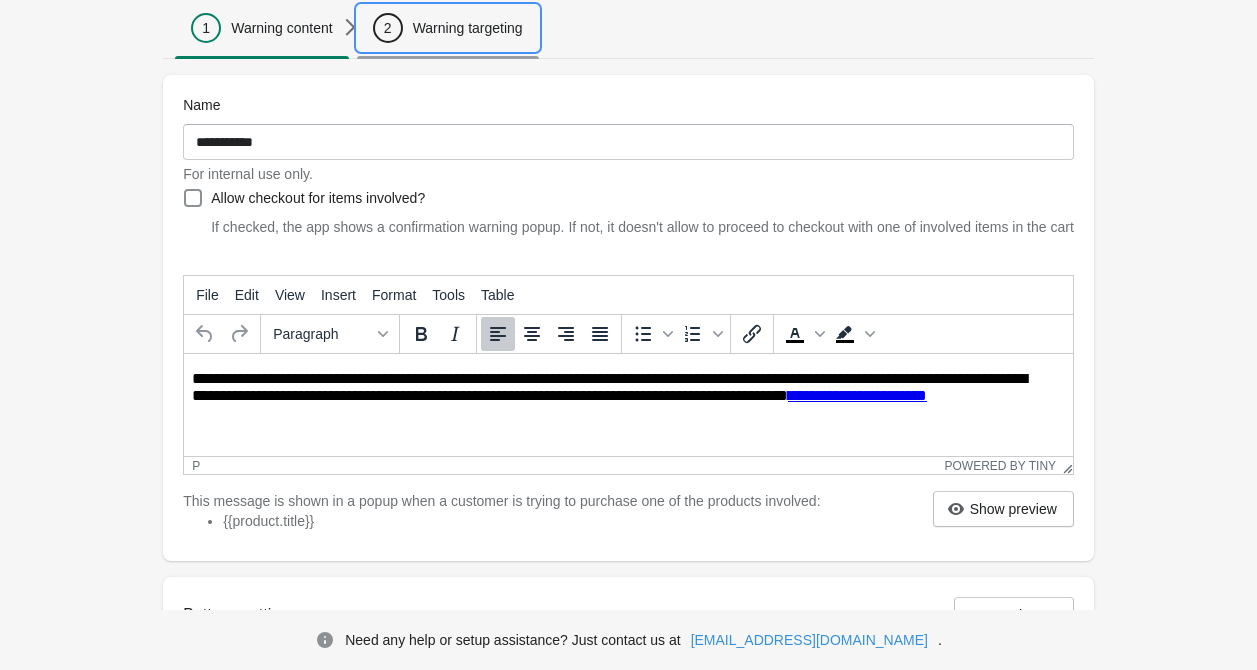 scroll, scrollTop: 201, scrollLeft: 0, axis: vertical 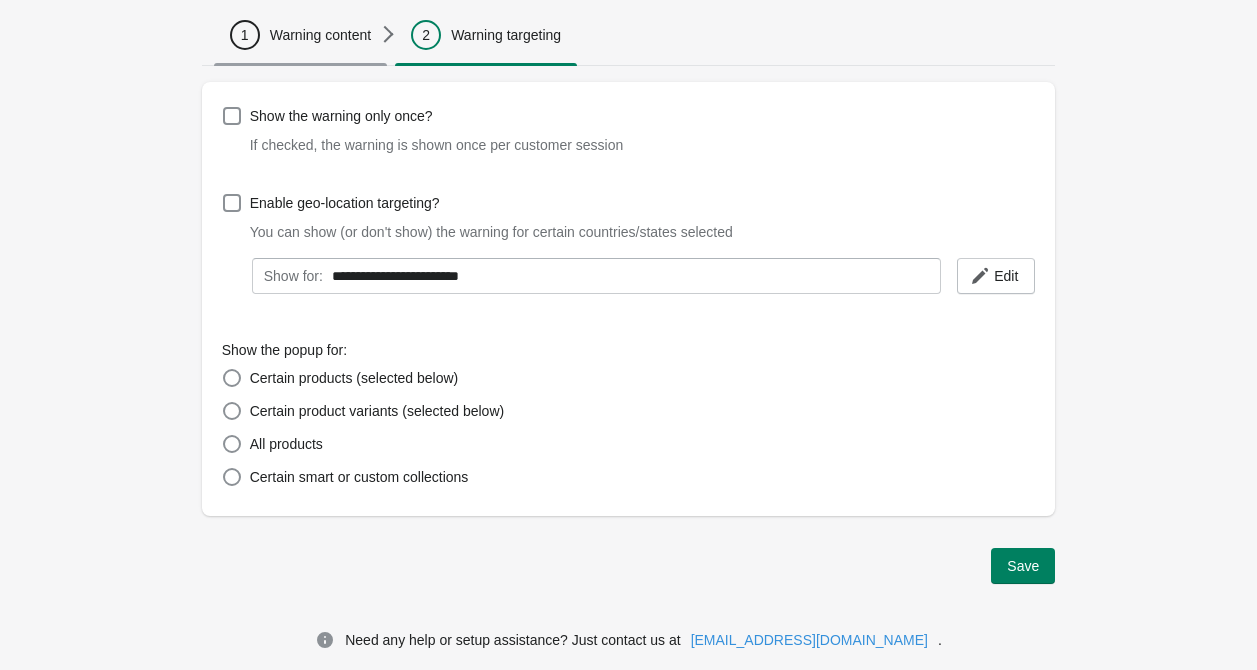 click on "Warning content" at bounding box center (320, 35) 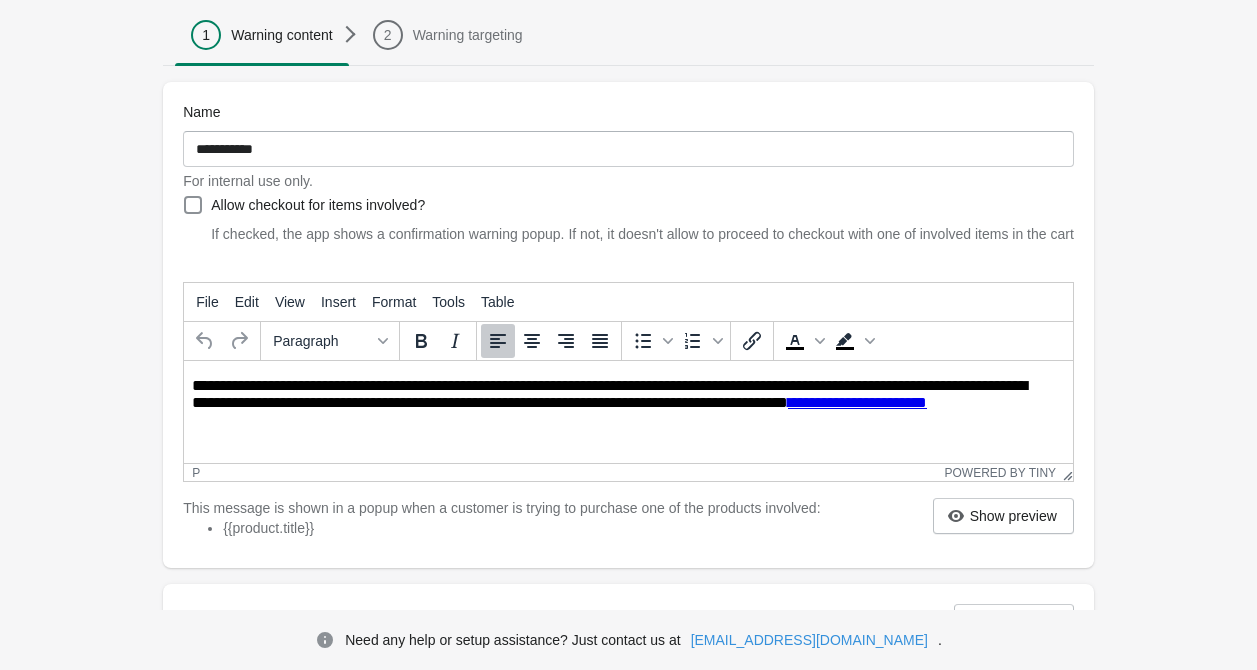 scroll, scrollTop: 0, scrollLeft: 0, axis: both 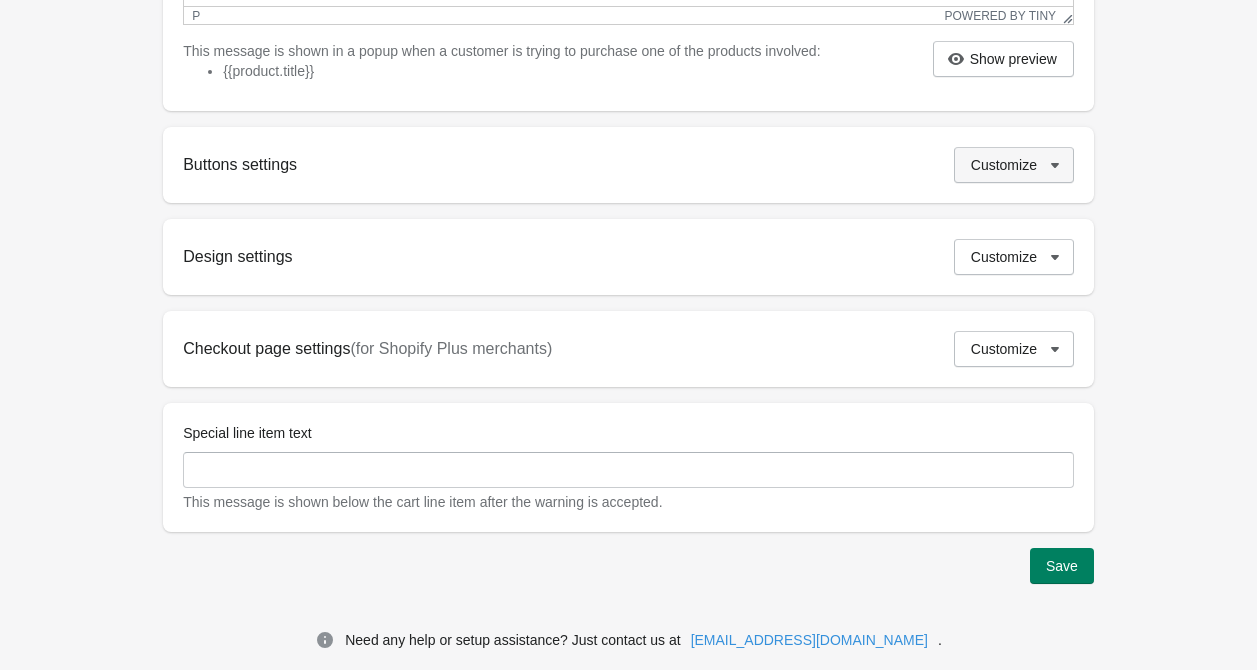 click on "Customize" at bounding box center (1014, 165) 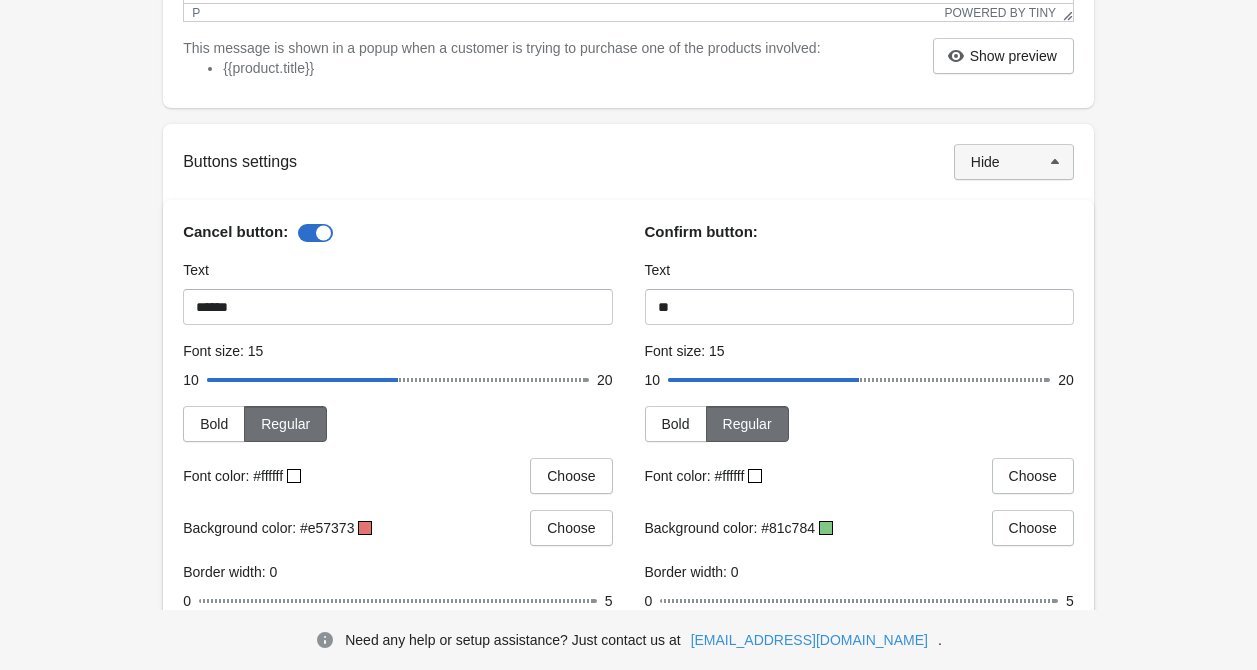 click on "Hide" at bounding box center (1014, 162) 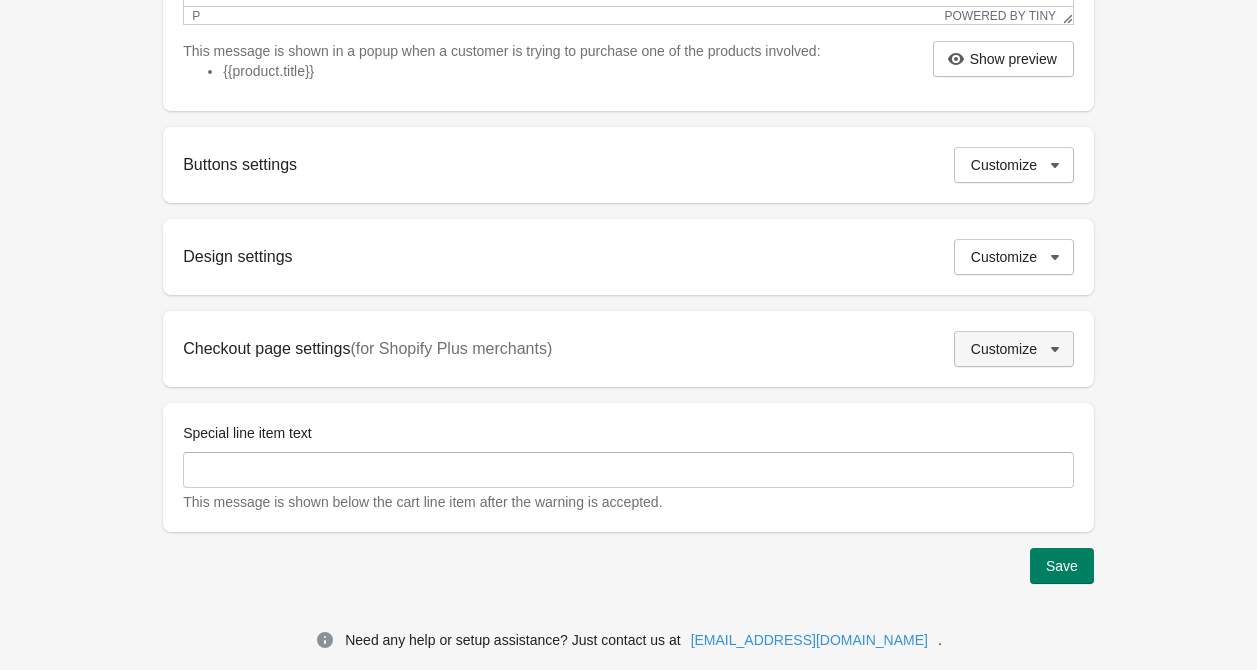 click 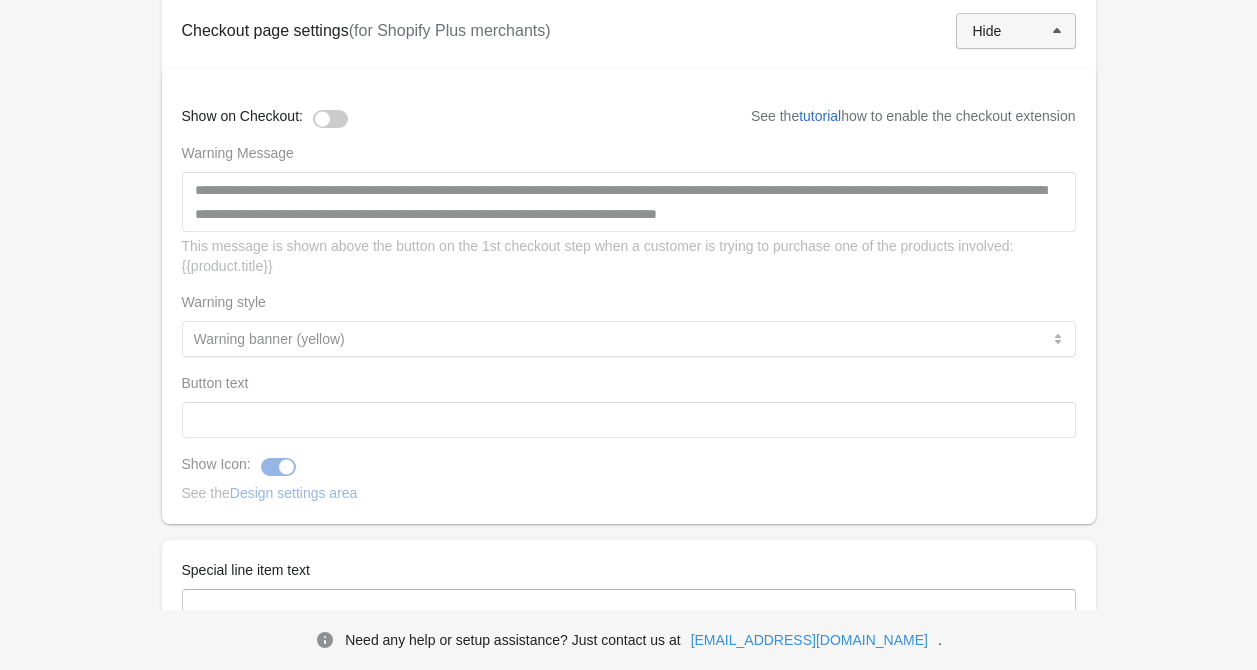 scroll, scrollTop: 973, scrollLeft: 0, axis: vertical 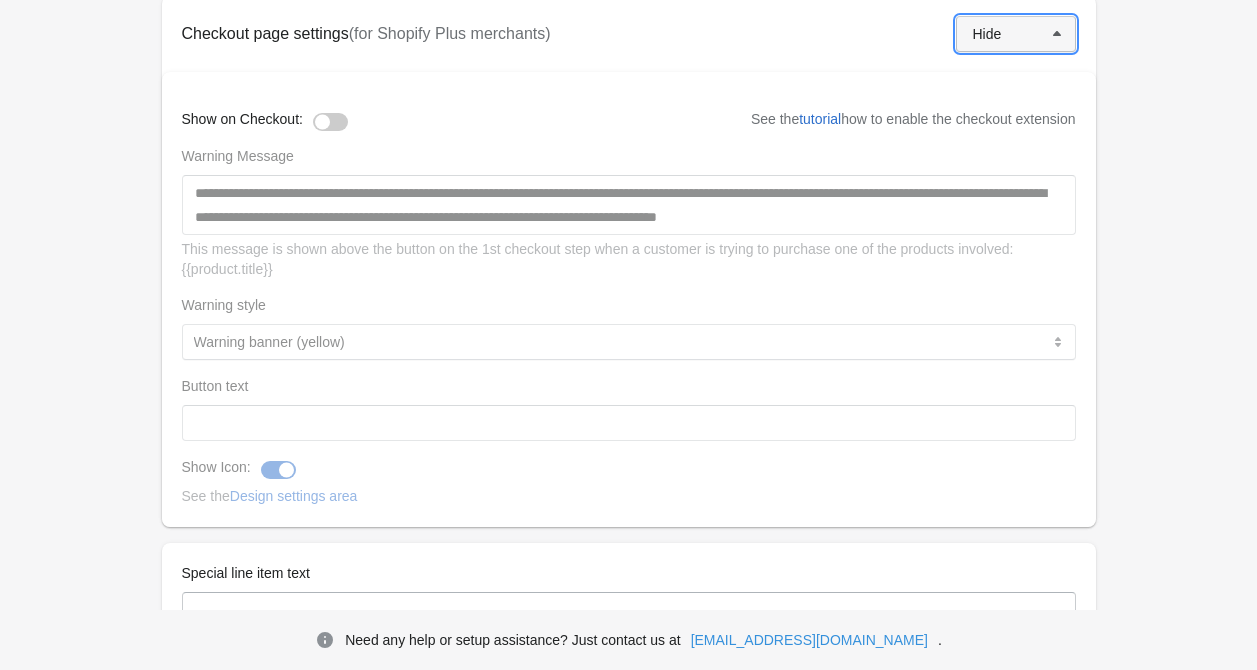 click on "Hide" at bounding box center (1016, 34) 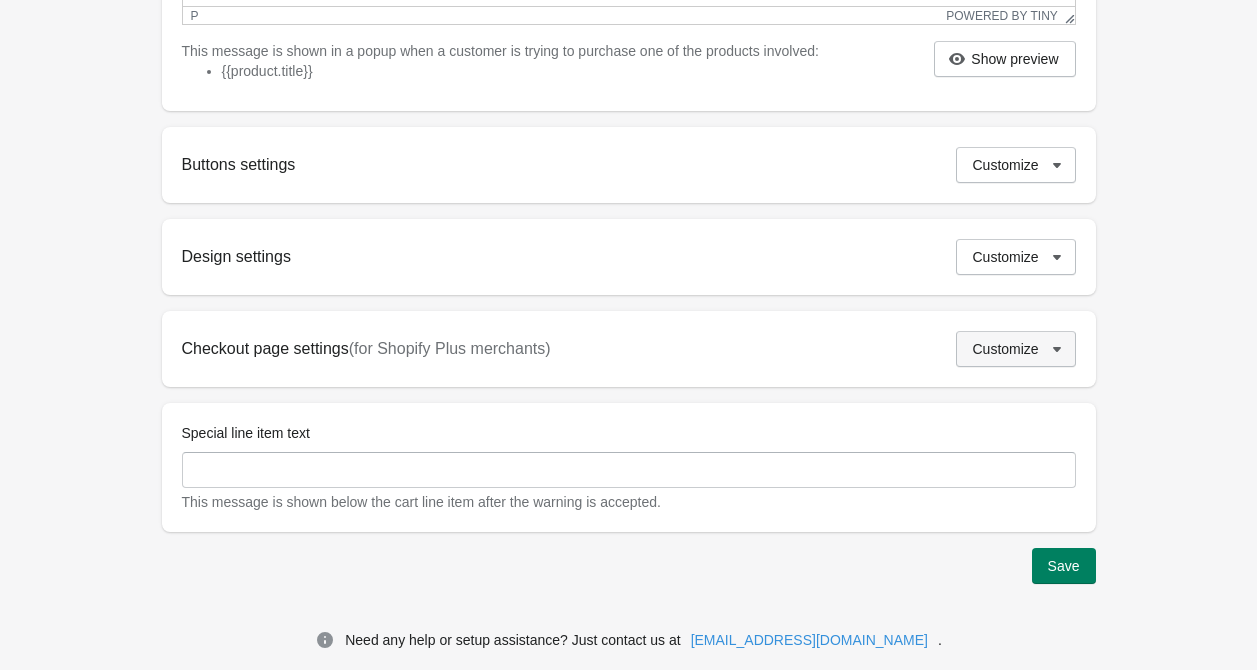 scroll, scrollTop: 678, scrollLeft: 0, axis: vertical 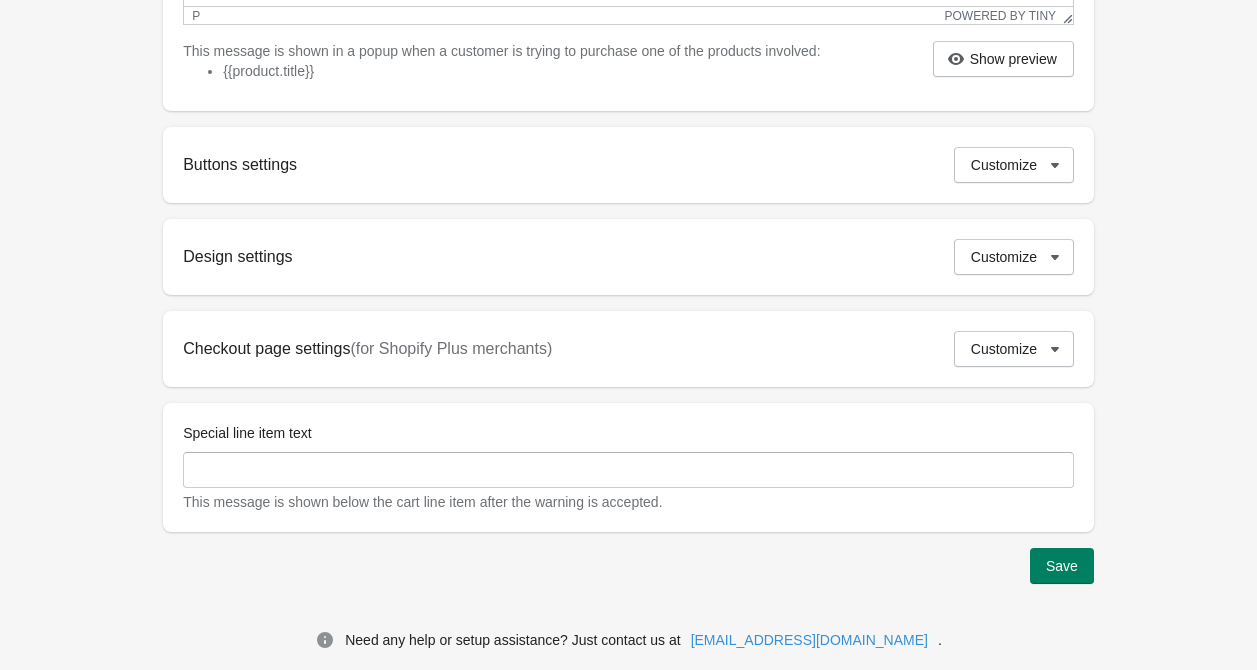 click on "Customize" at bounding box center [1004, 349] 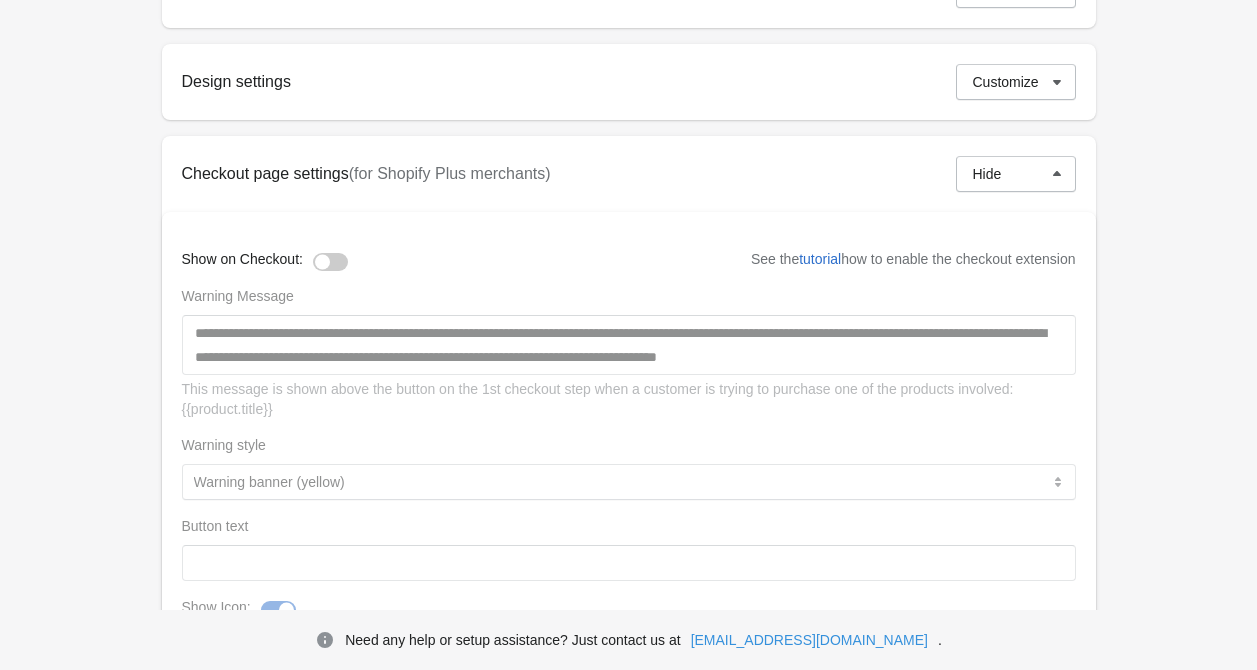 scroll, scrollTop: 841, scrollLeft: 0, axis: vertical 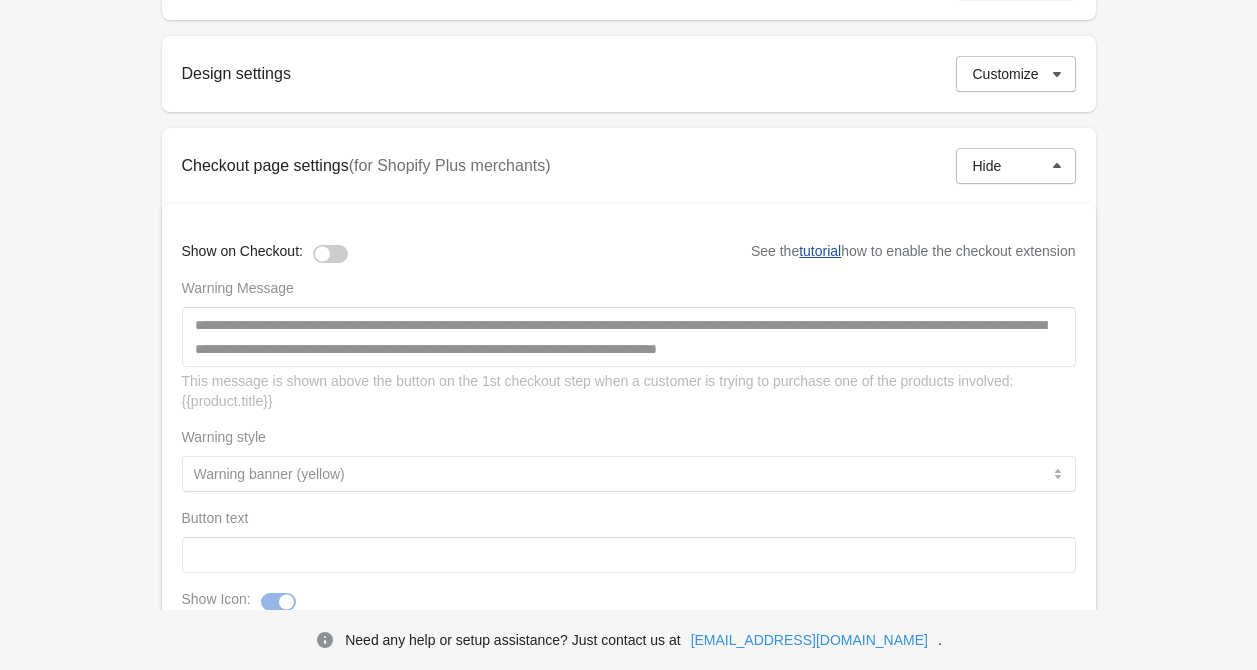 click on "tutorial" at bounding box center (820, 251) 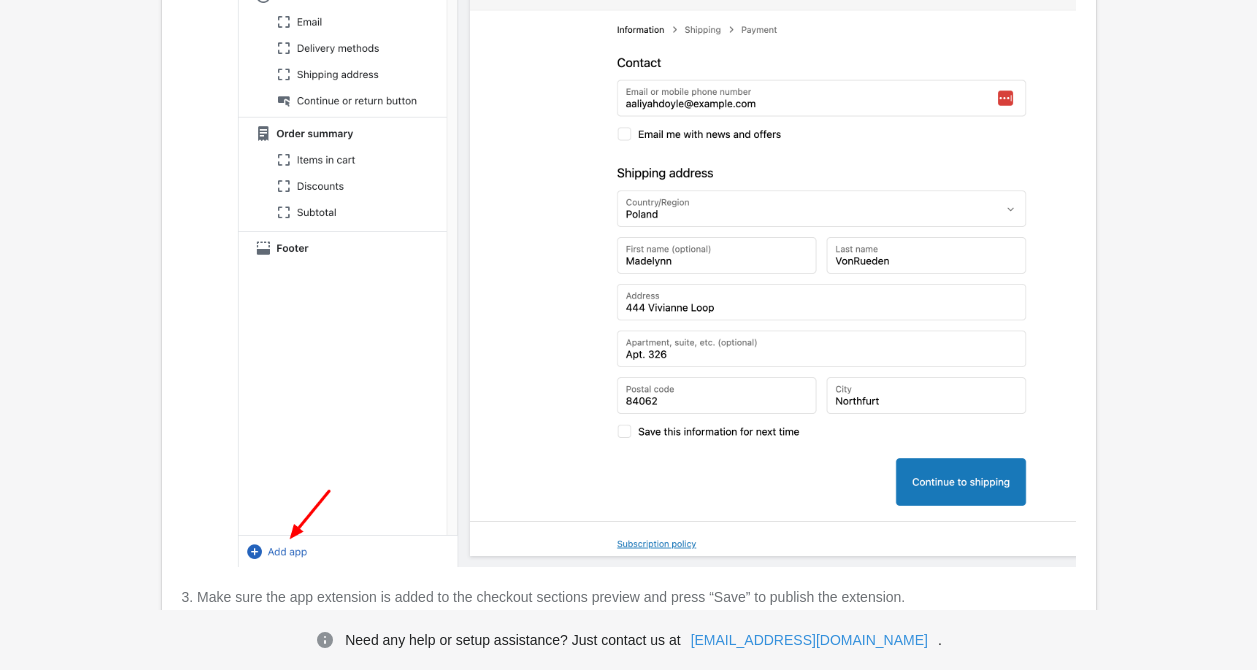 scroll, scrollTop: 769, scrollLeft: 0, axis: vertical 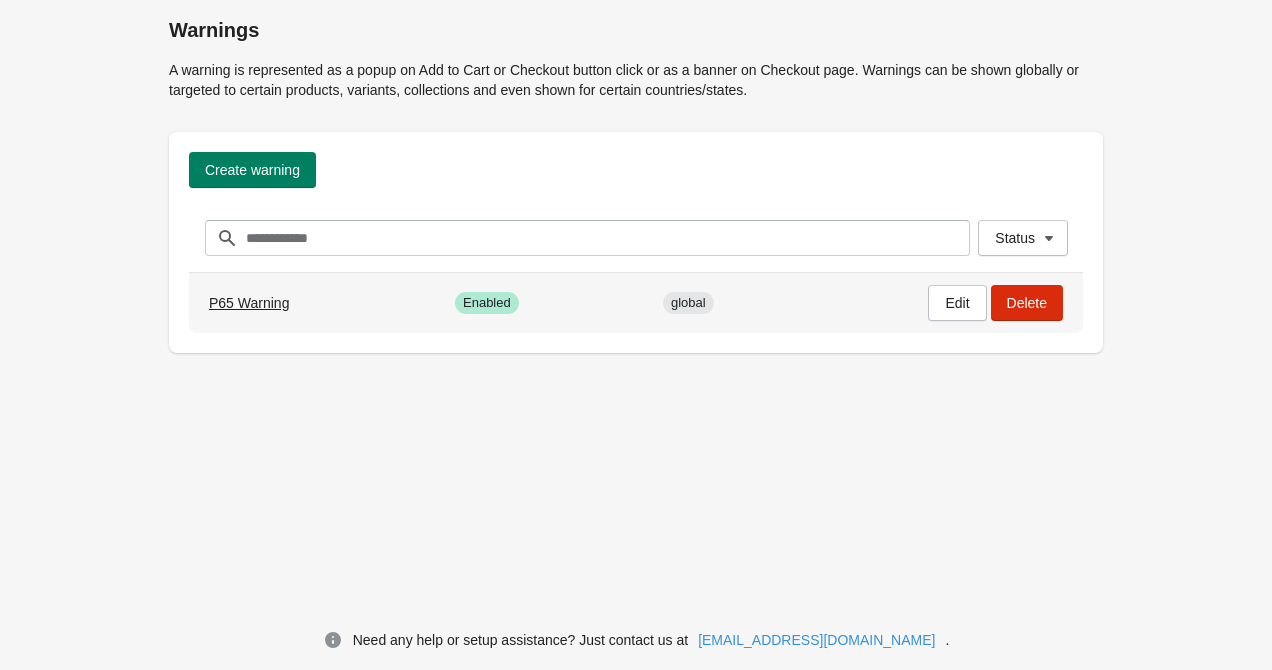 click on "P65 Warning" at bounding box center (249, 303) 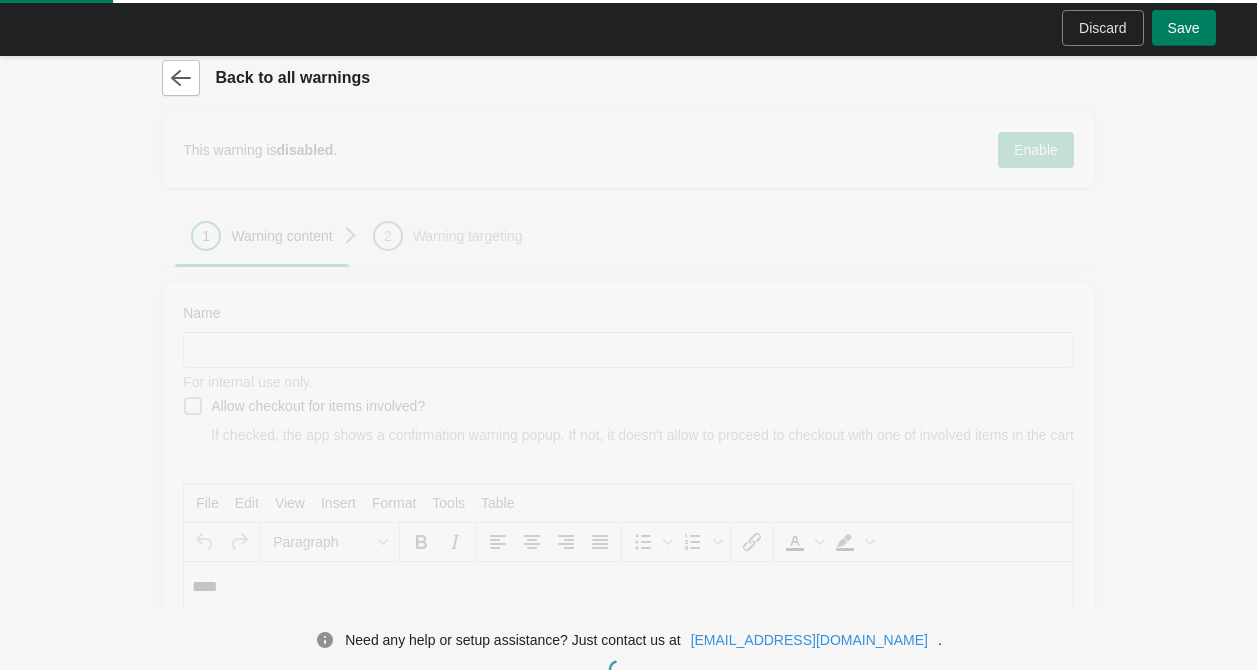 scroll, scrollTop: 0, scrollLeft: 0, axis: both 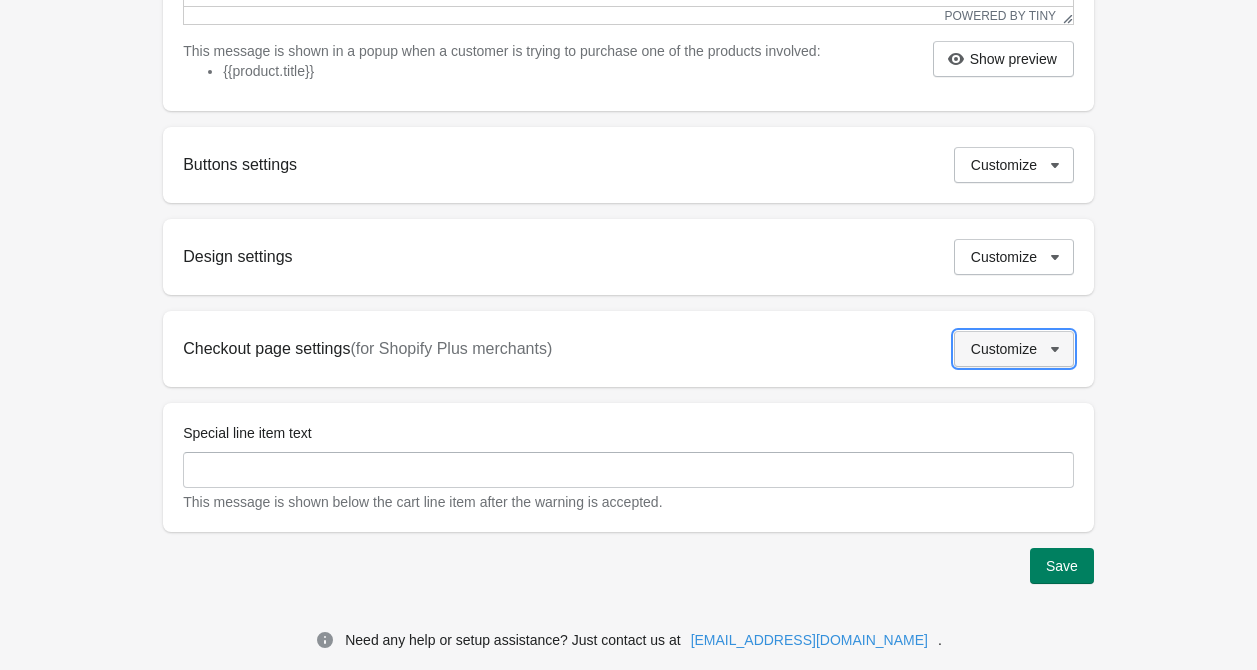 click 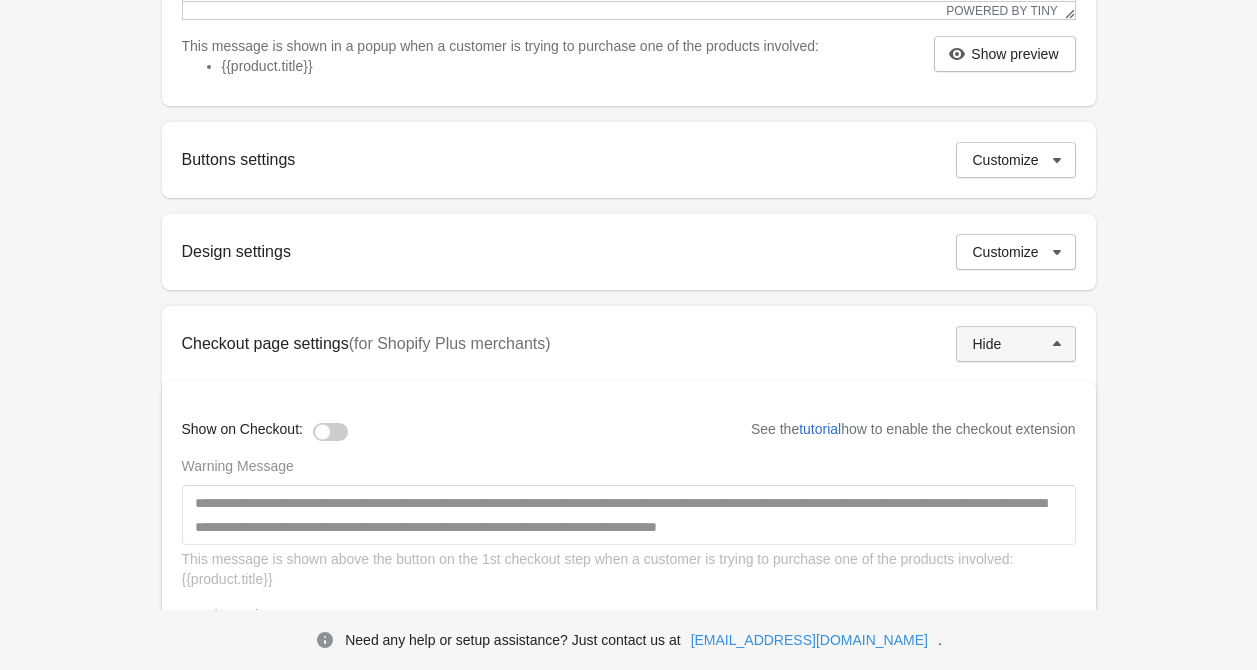 click on "**********" at bounding box center (628, 193) 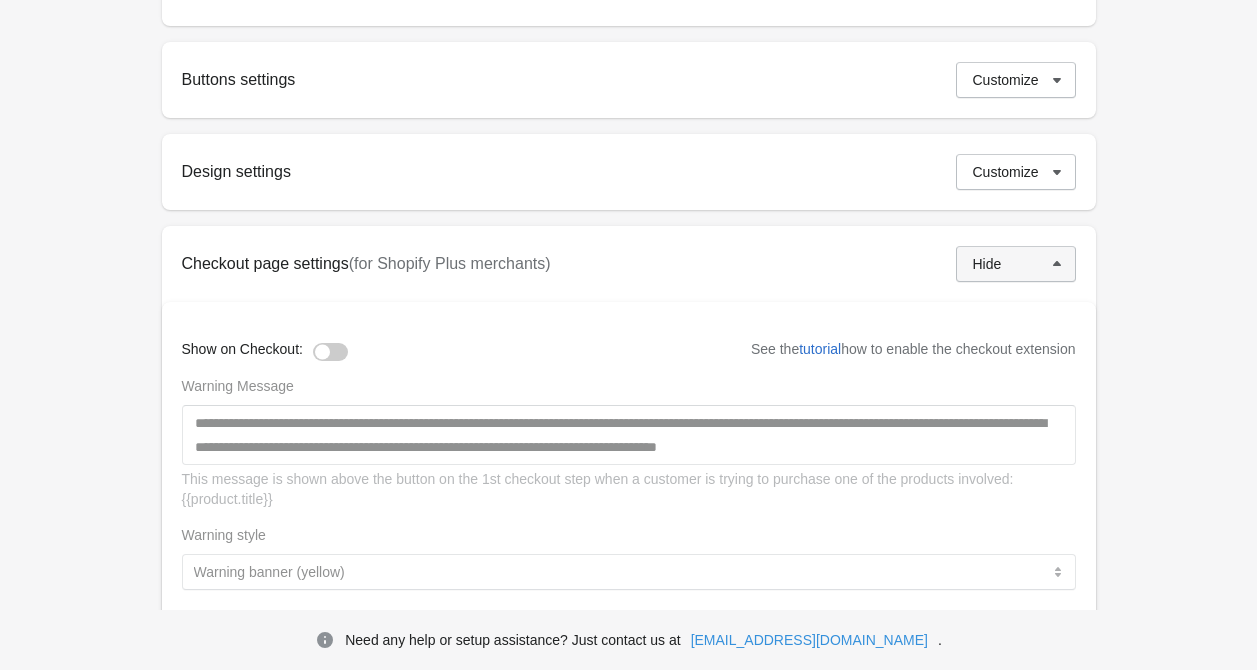 scroll, scrollTop: 783, scrollLeft: 0, axis: vertical 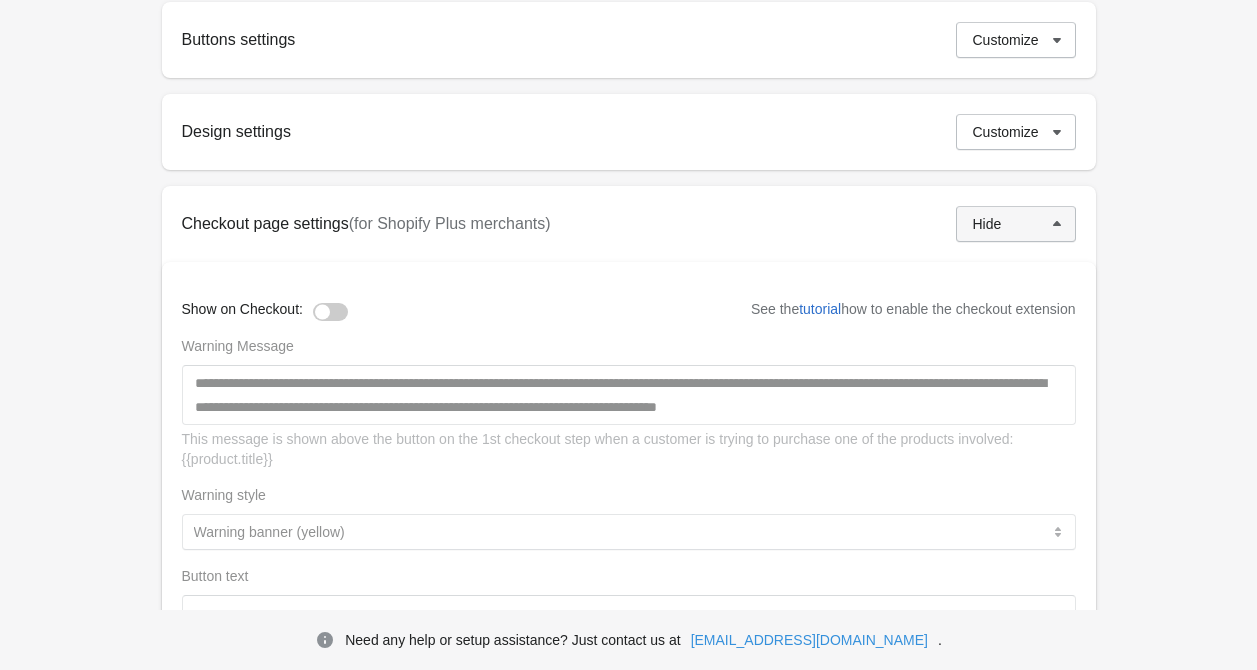 click at bounding box center (330, 312) 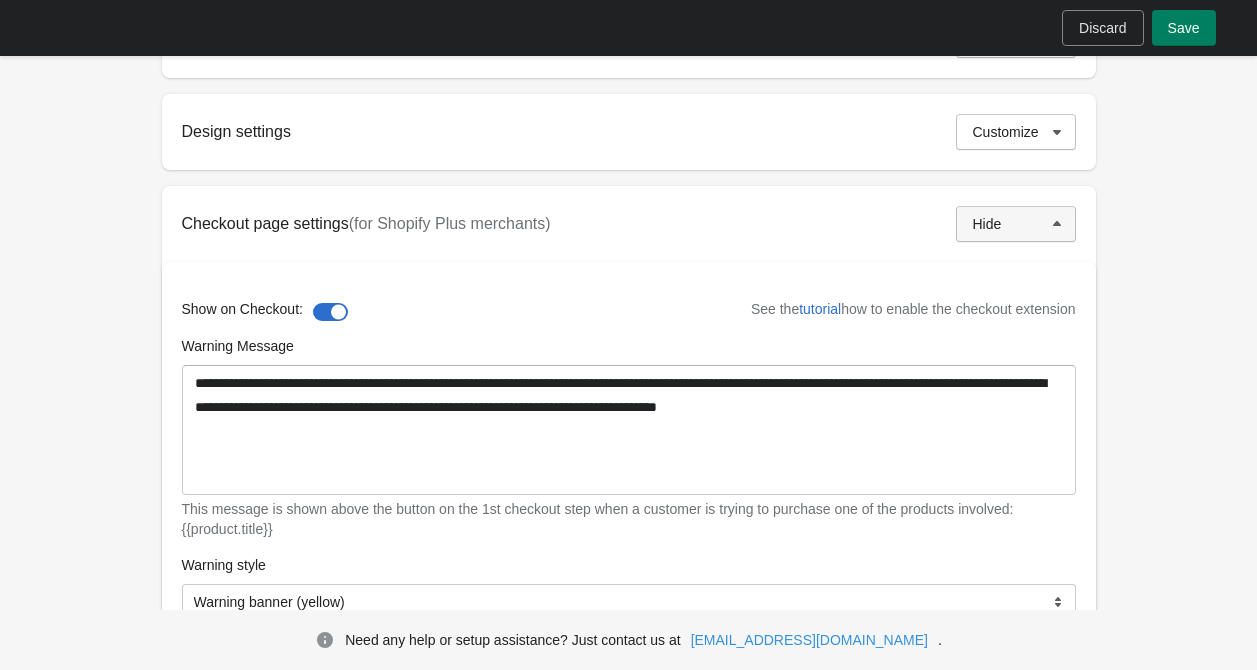 click at bounding box center [330, 312] 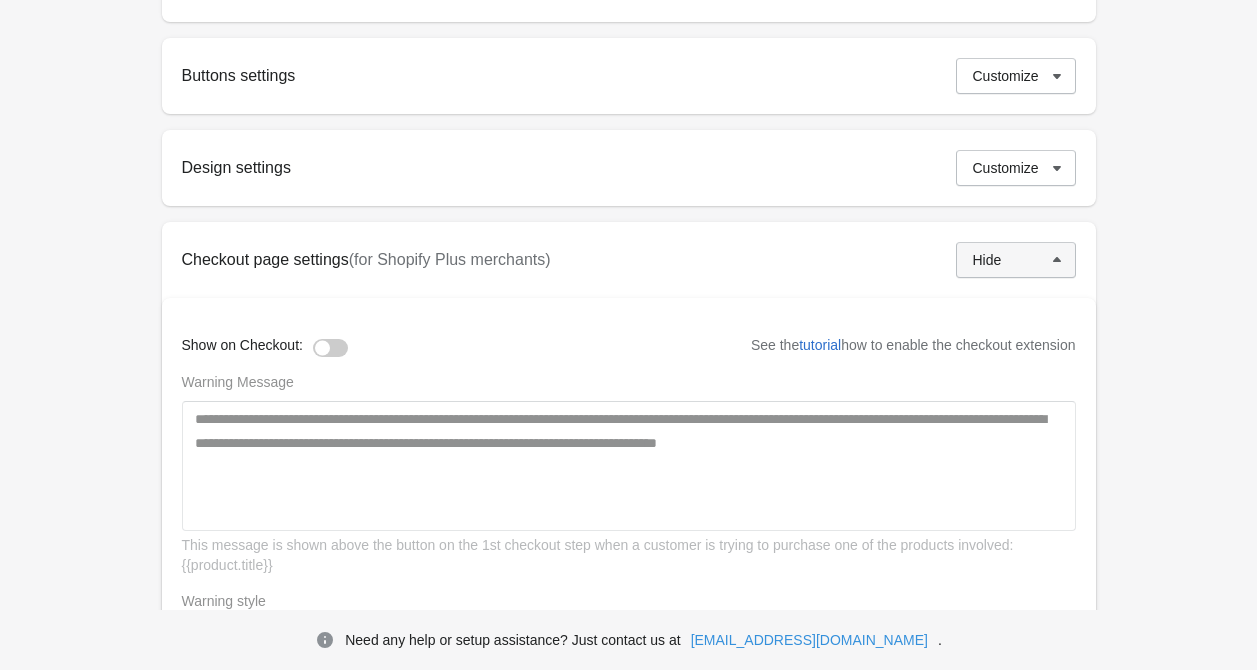 scroll, scrollTop: 743, scrollLeft: 0, axis: vertical 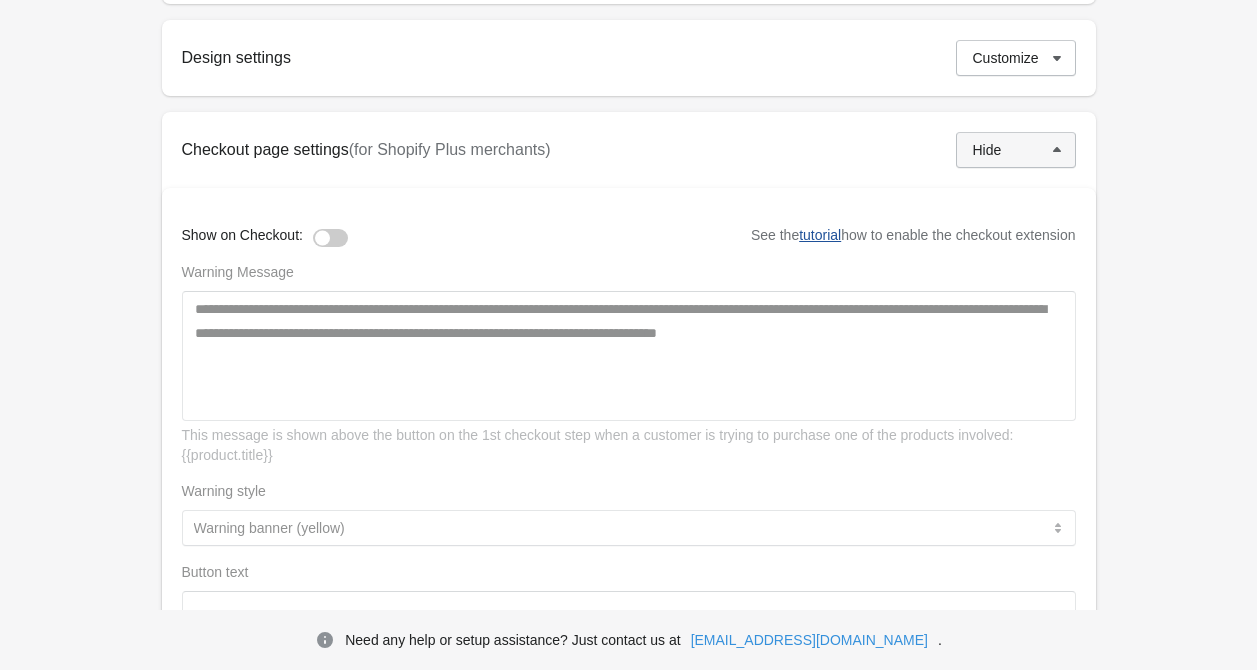 click on "tutorial" at bounding box center [820, 235] 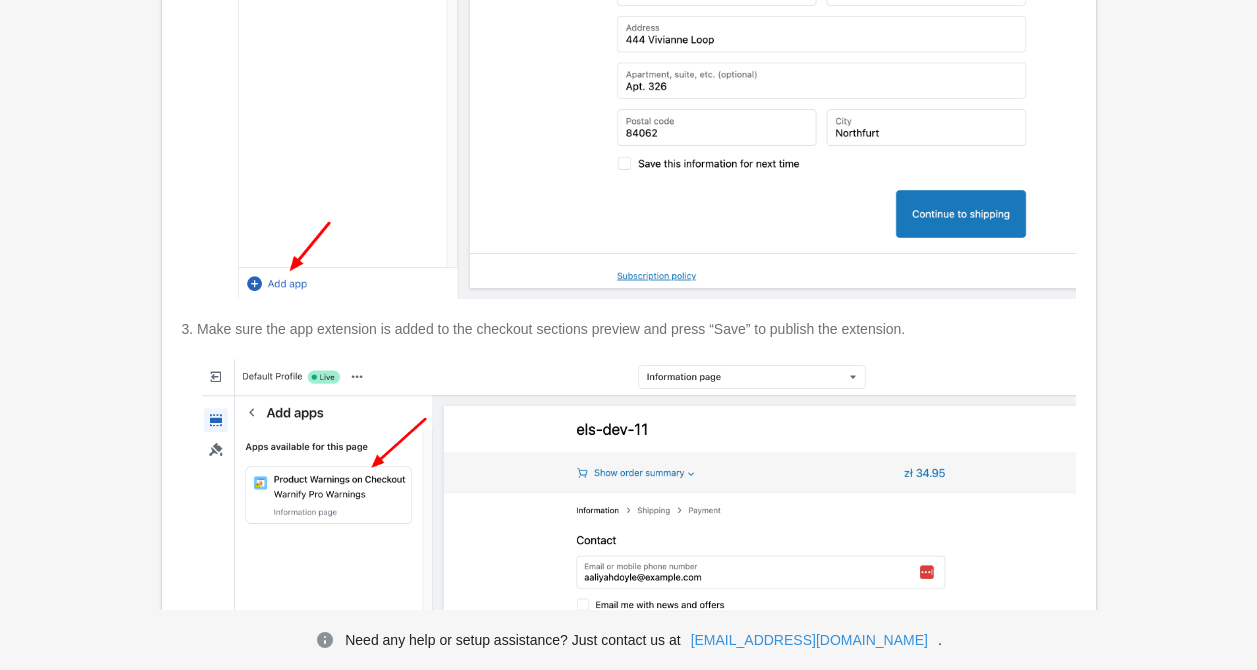 scroll, scrollTop: 934, scrollLeft: 0, axis: vertical 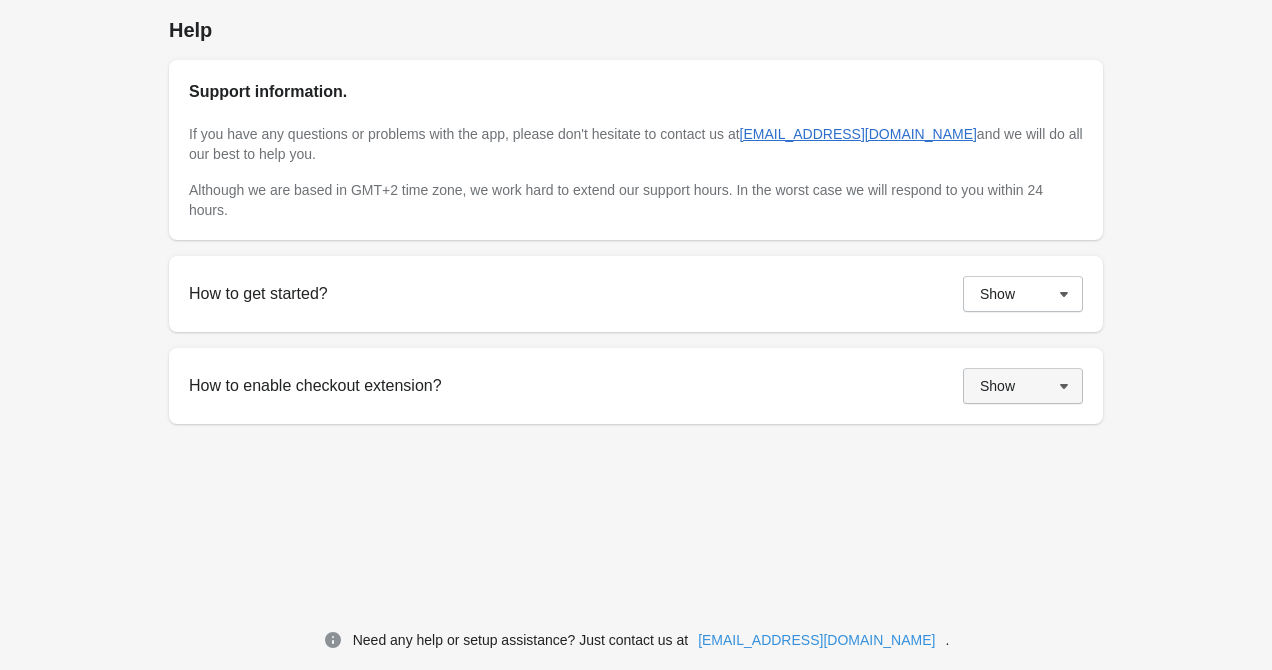 click on "Show" at bounding box center (997, 386) 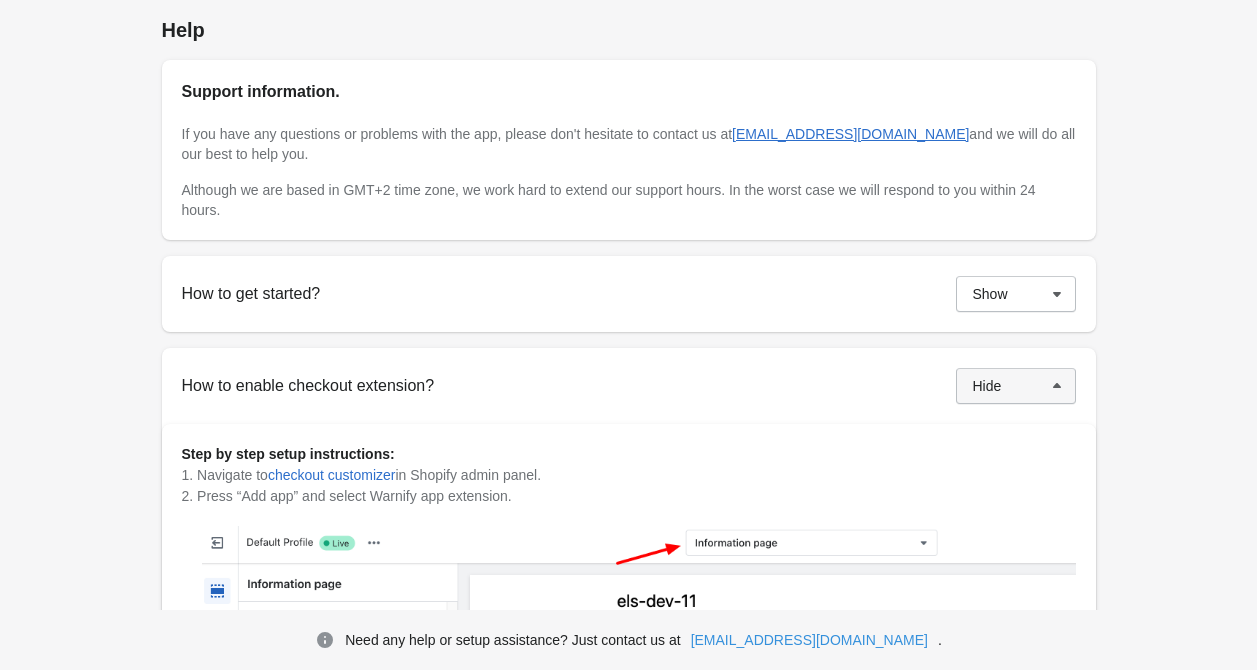 click on "Hide" at bounding box center [987, 386] 